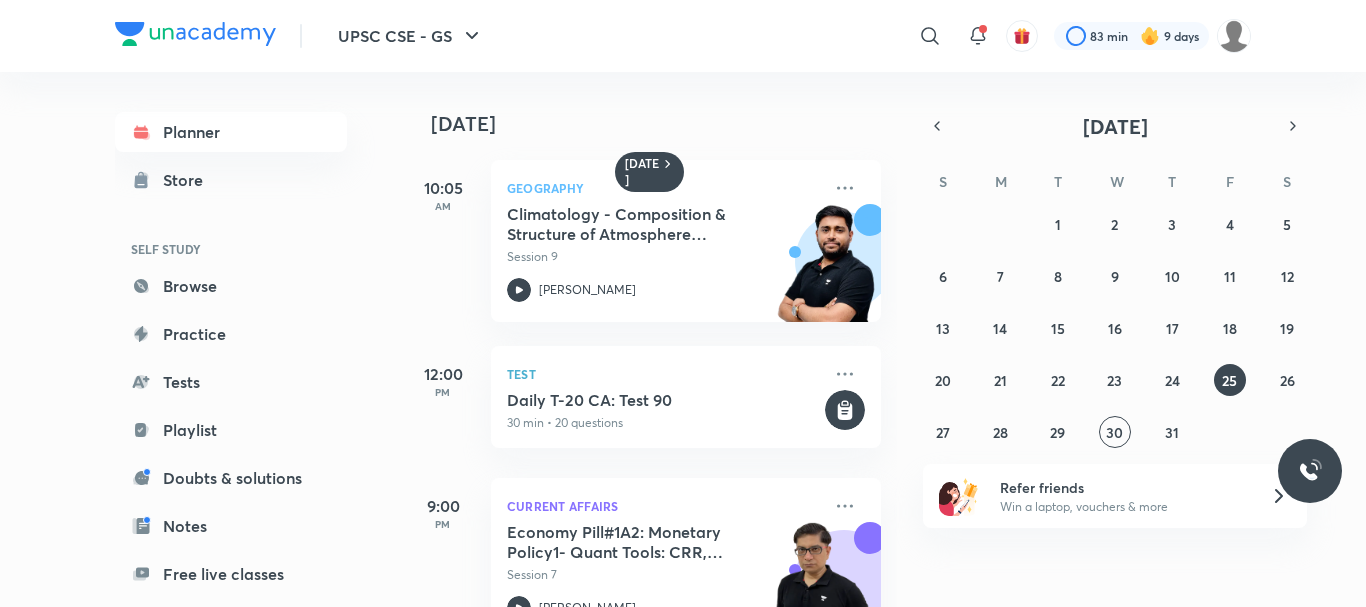 scroll, scrollTop: 0, scrollLeft: 0, axis: both 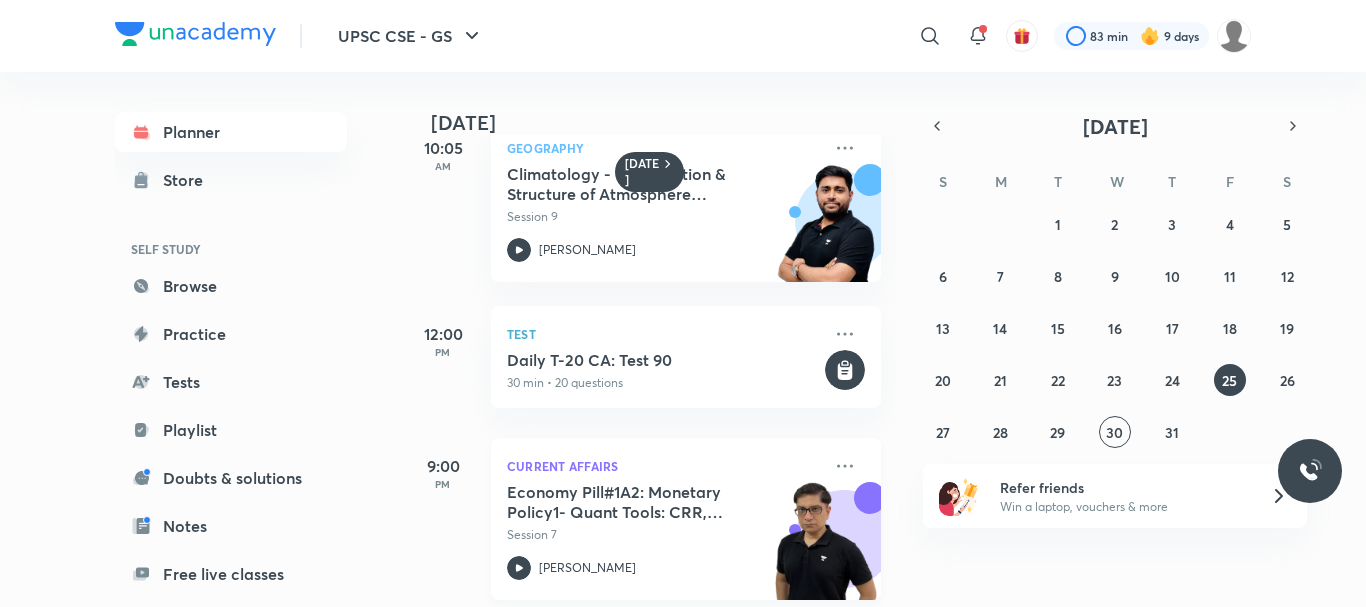 click on "Economy Pill#1A2: Monetary Policy1- Quant Tools: CRR, SLR, Repo" at bounding box center [631, 502] 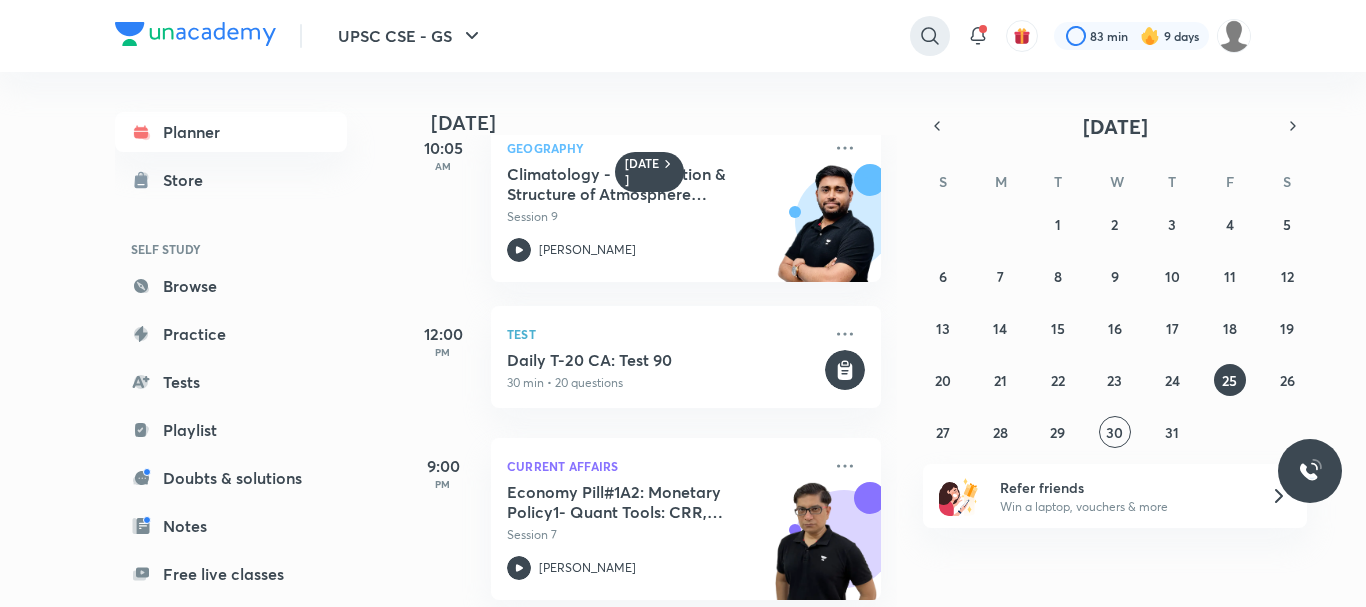 click 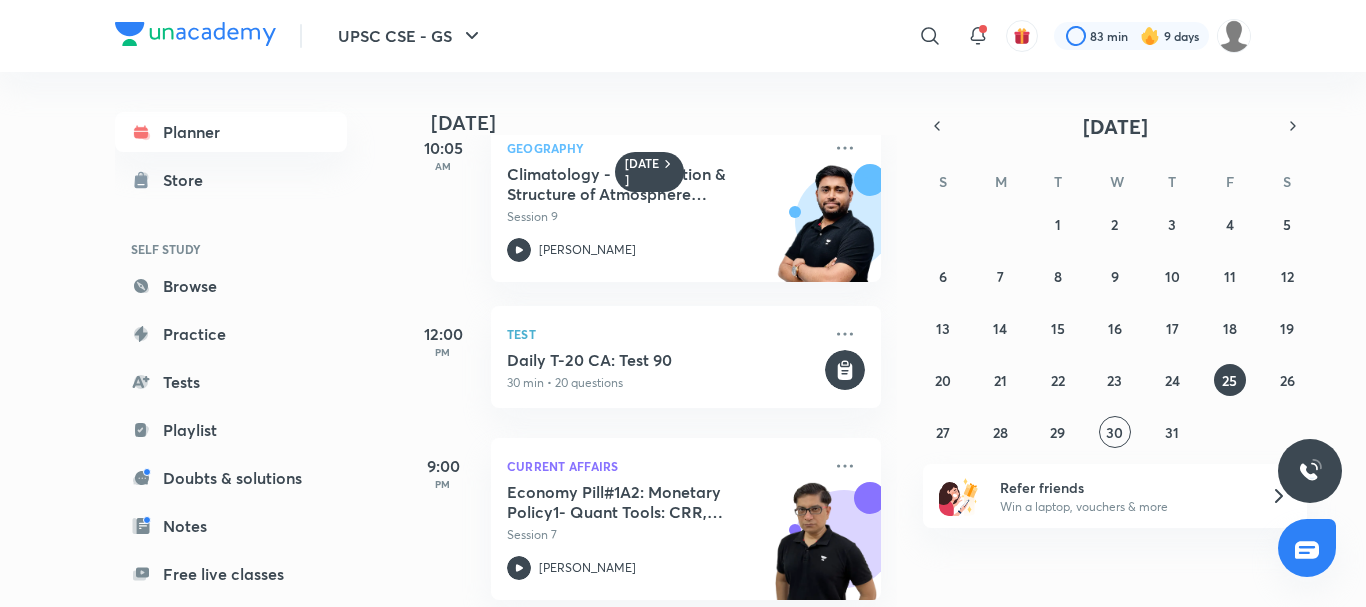 click on "​" at bounding box center [766, 36] 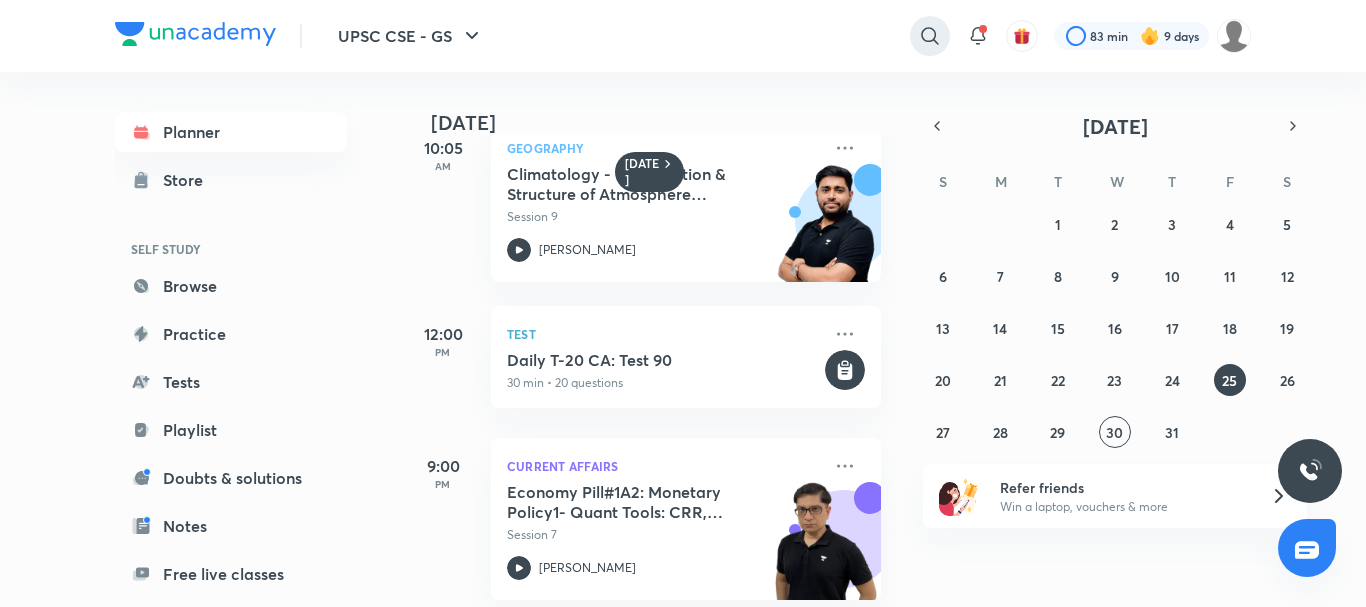 click 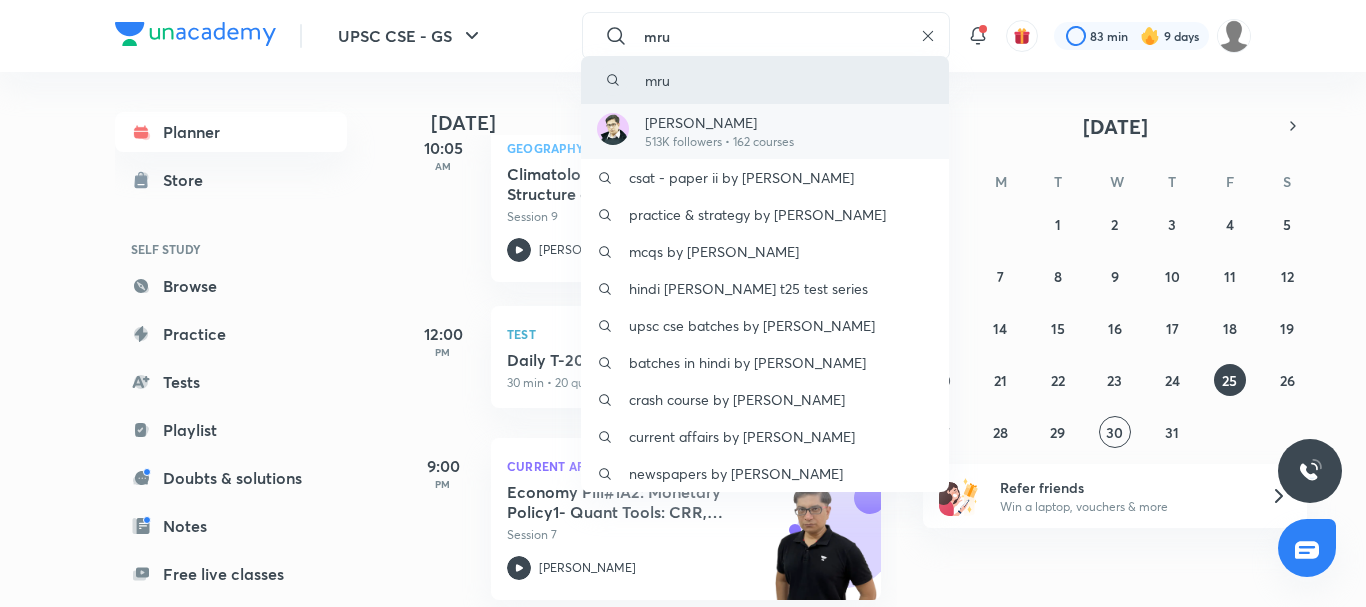type on "mru" 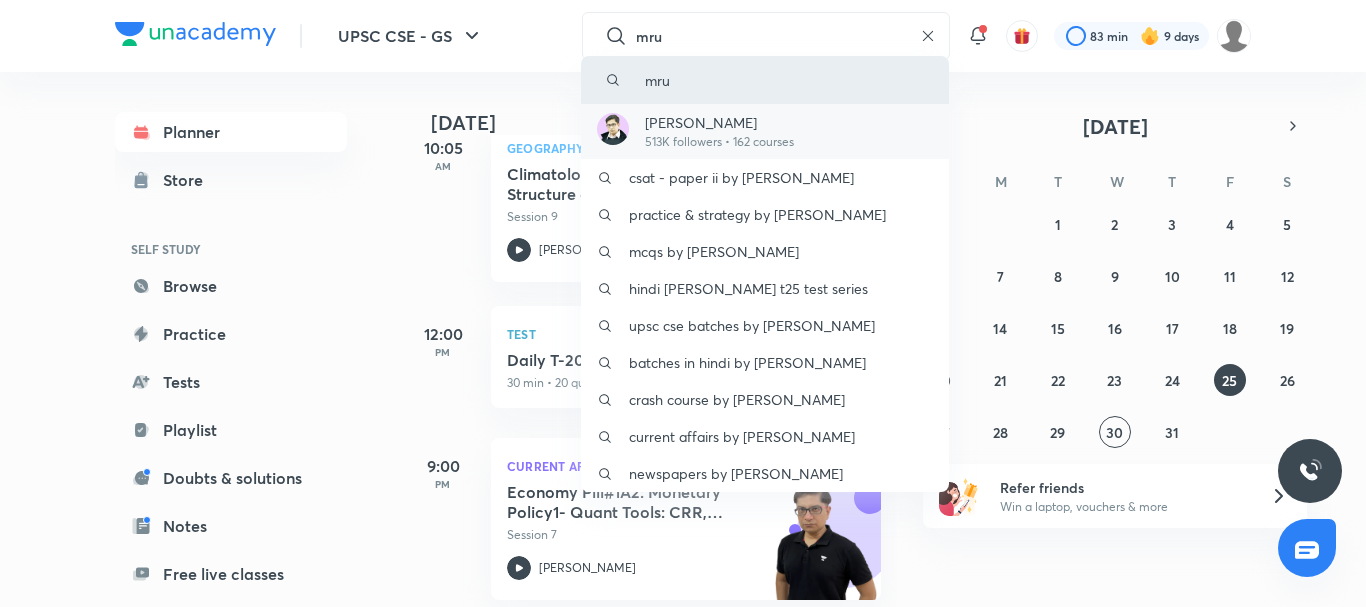 click on "[PERSON_NAME] 513K followers • 162 courses" at bounding box center (765, 131) 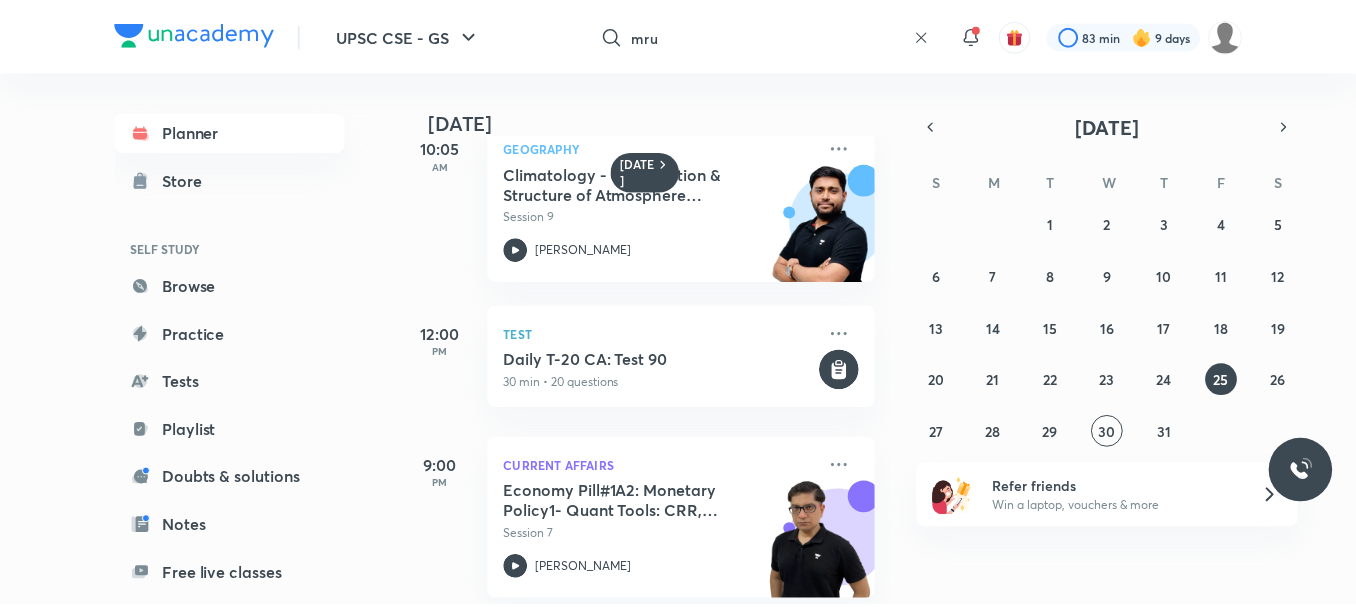 scroll, scrollTop: 0, scrollLeft: 0, axis: both 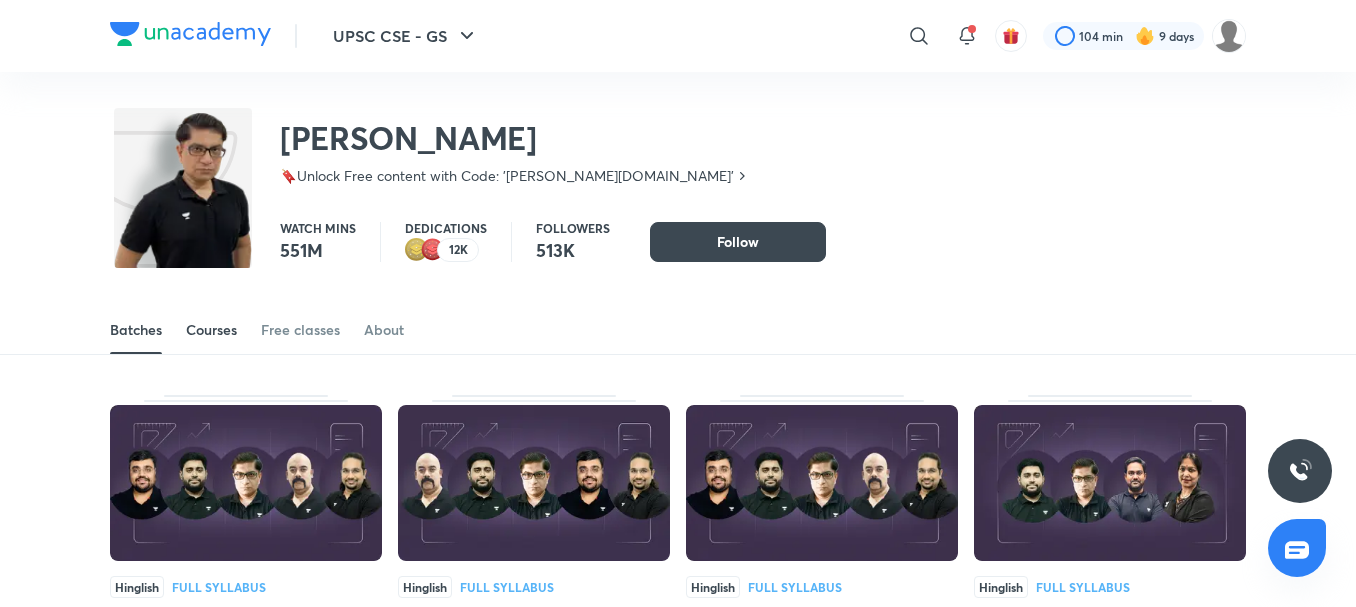 click on "Courses" at bounding box center (211, 330) 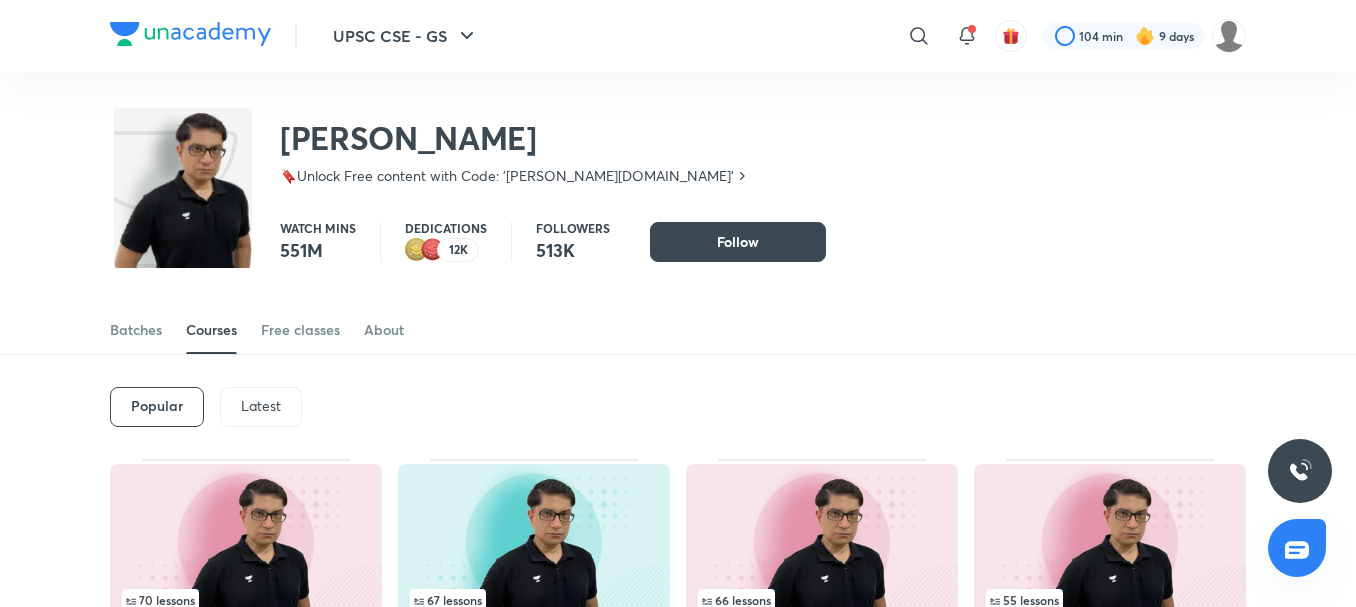 click on "Latest" at bounding box center (261, 406) 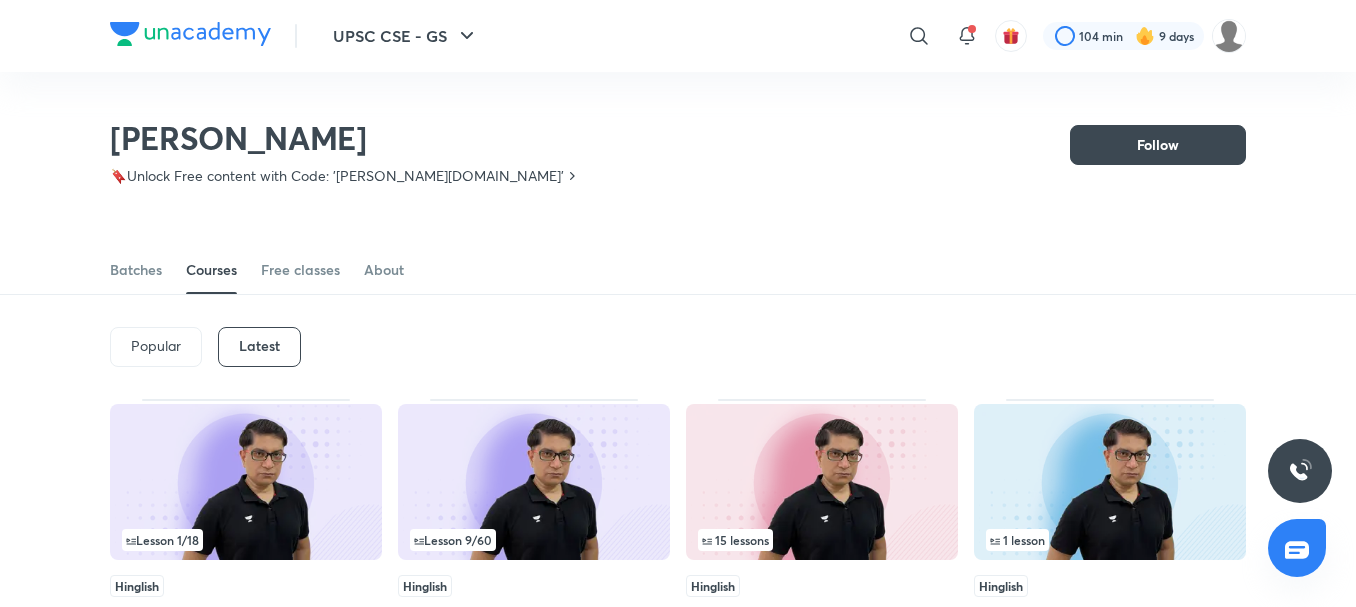 scroll, scrollTop: 588, scrollLeft: 0, axis: vertical 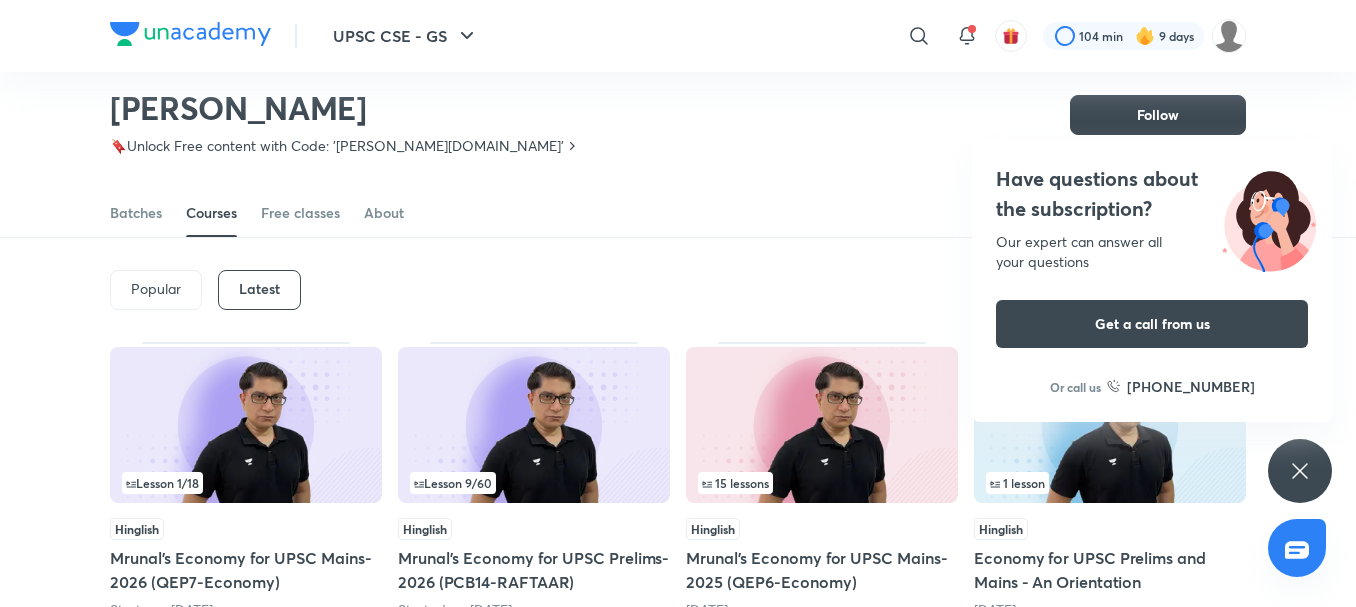 click on "Hinglish" at bounding box center [534, 529] 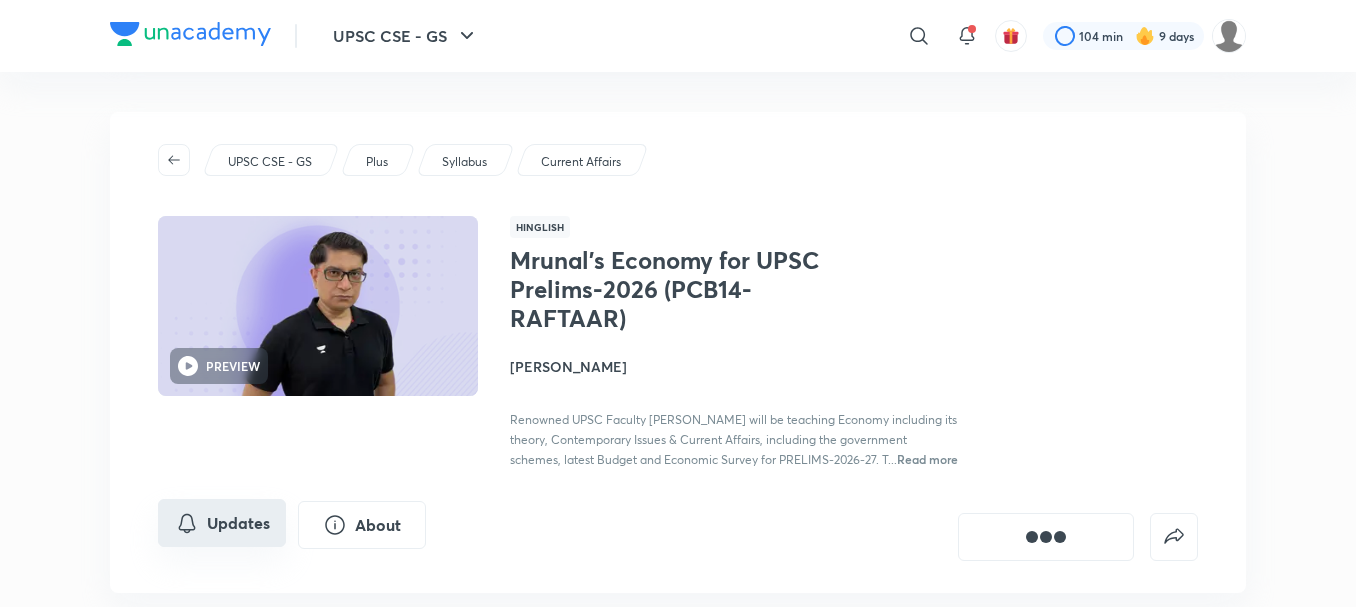 scroll, scrollTop: 214, scrollLeft: 0, axis: vertical 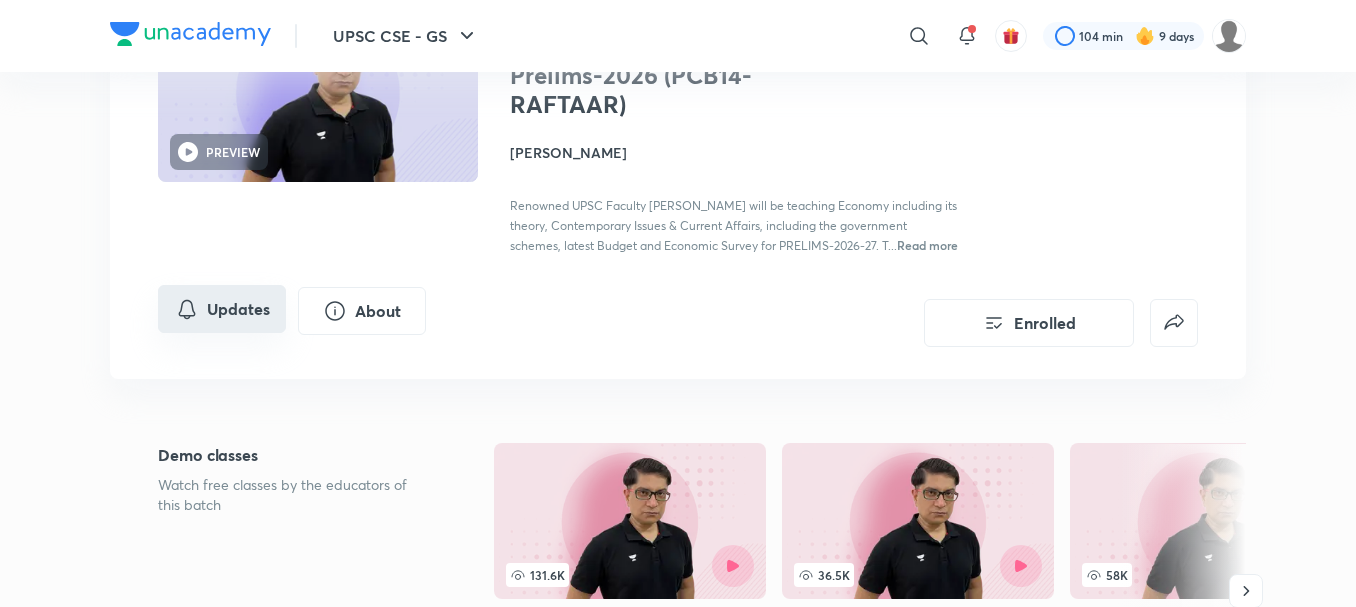 click on "UPSC CSE - GS Plus Syllabus Current Affairs PREVIEW Hinglish Mrunal’s Economy for UPSC Prelims-2026 (PCB14-RAFTAAR) [PERSON_NAME] Renowned UPSC Faculty [PERSON_NAME] will be teaching Economy including its theory, Contemporary Issues & Current Affairs, including the government schemes, latest Budget and Economic Survey for PRELIMS-2026-27. T...  Read more Updates About Enrolled" at bounding box center (678, 138) 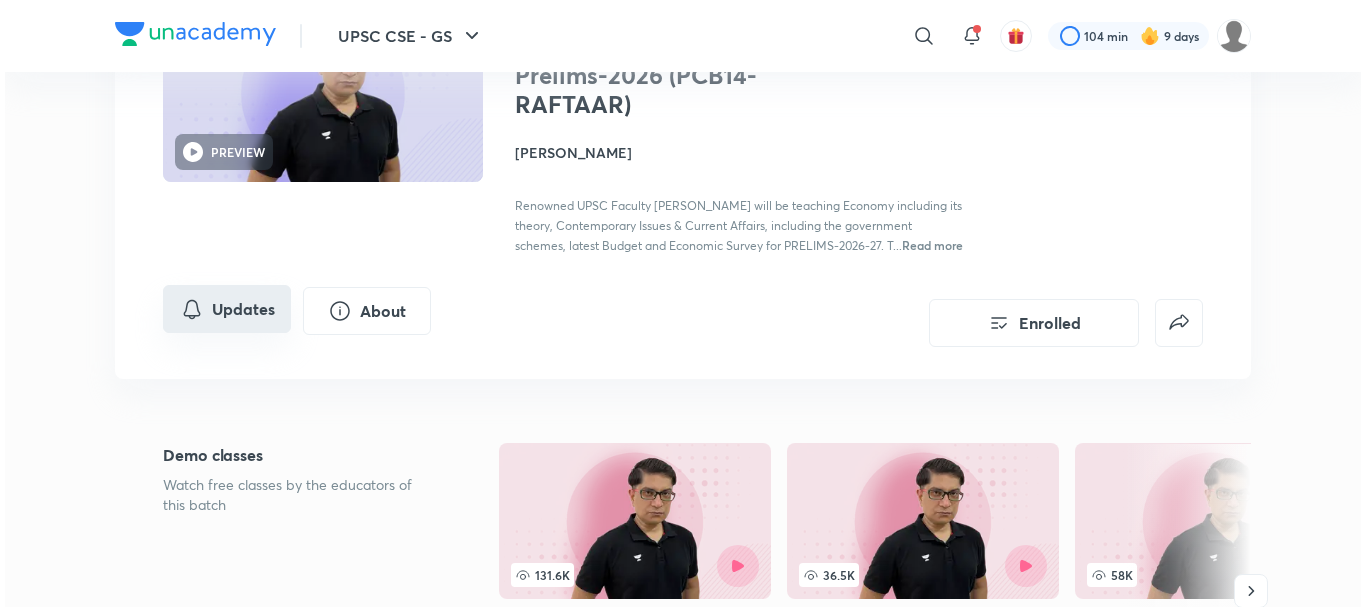 scroll, scrollTop: 273, scrollLeft: 0, axis: vertical 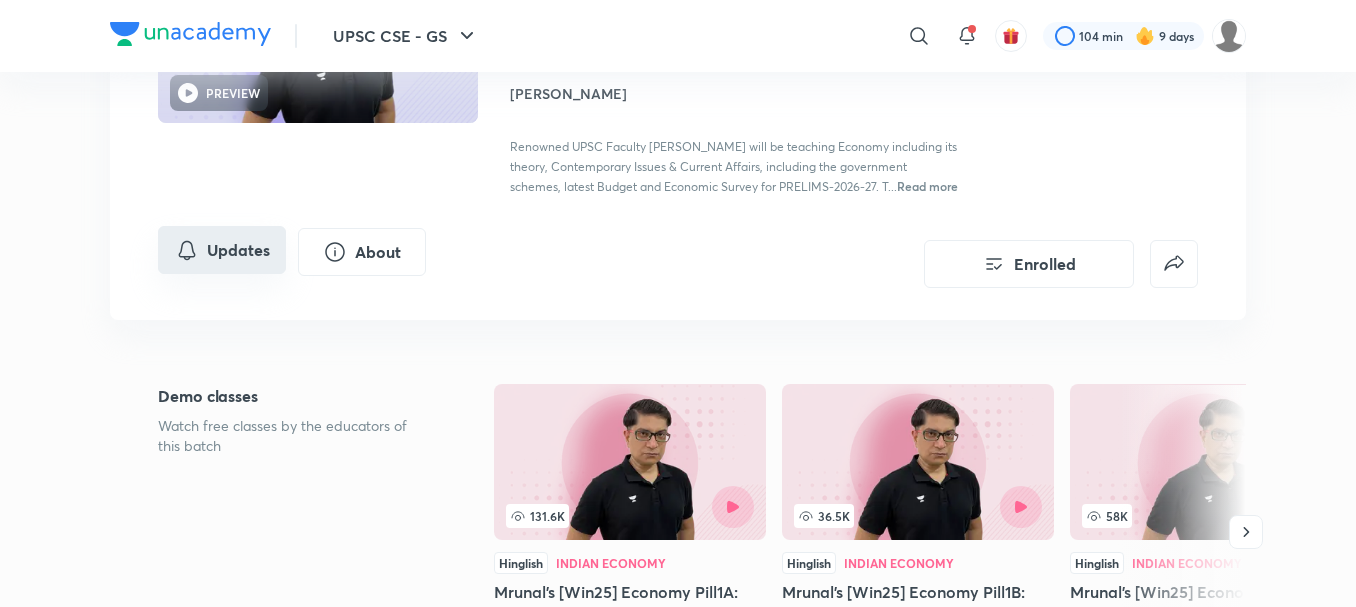 click on "Updates" at bounding box center [222, 250] 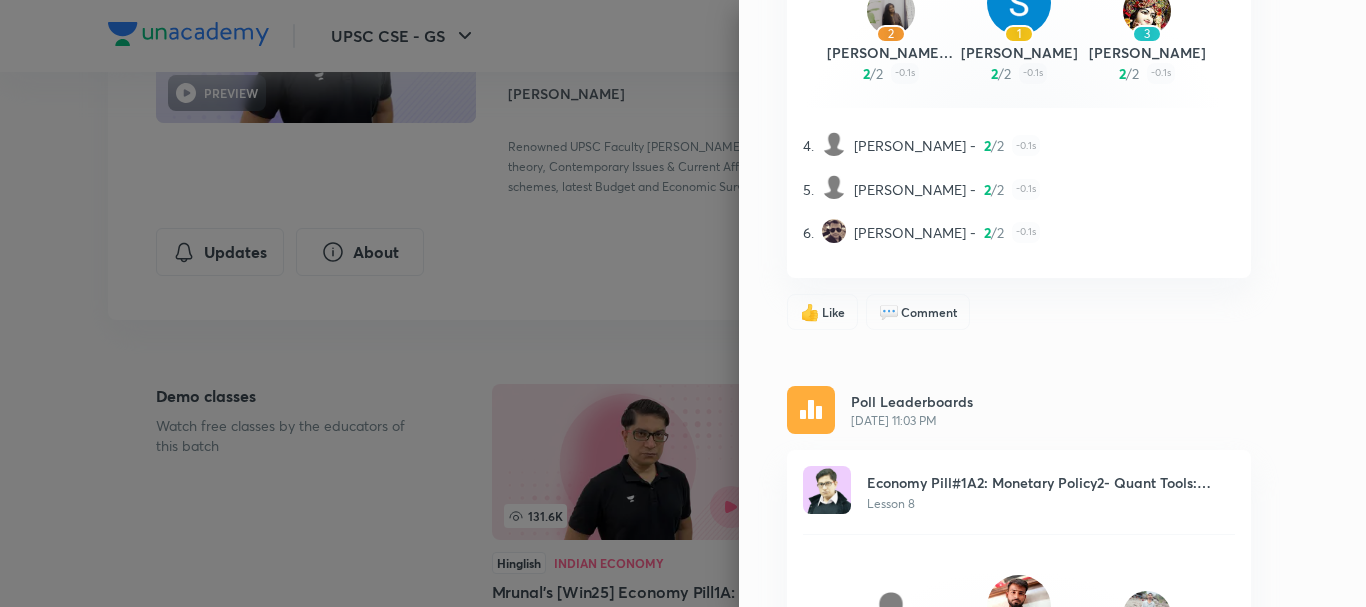 scroll, scrollTop: 1593, scrollLeft: 0, axis: vertical 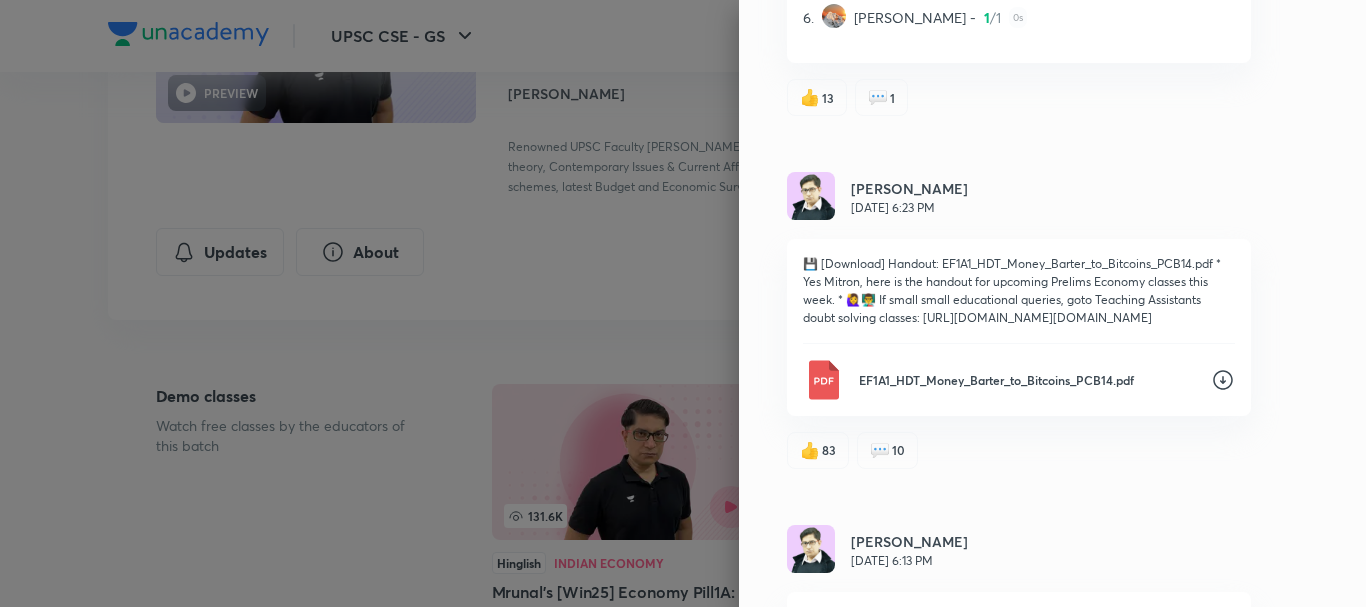 click 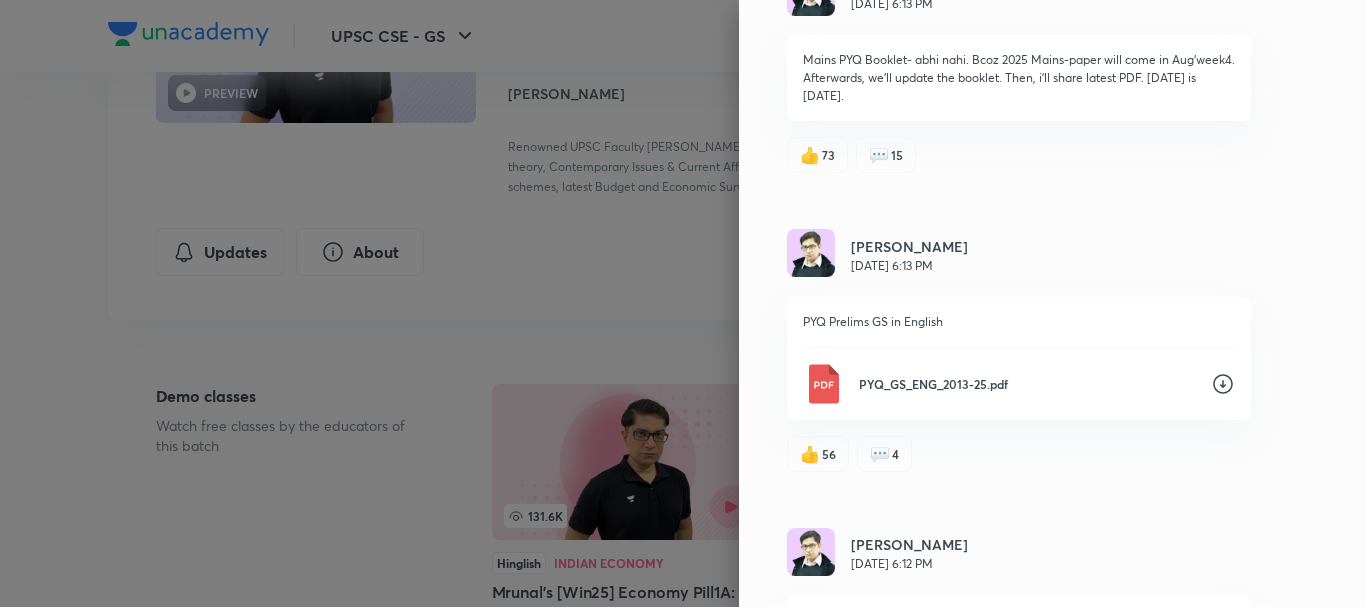 scroll, scrollTop: 5519, scrollLeft: 0, axis: vertical 